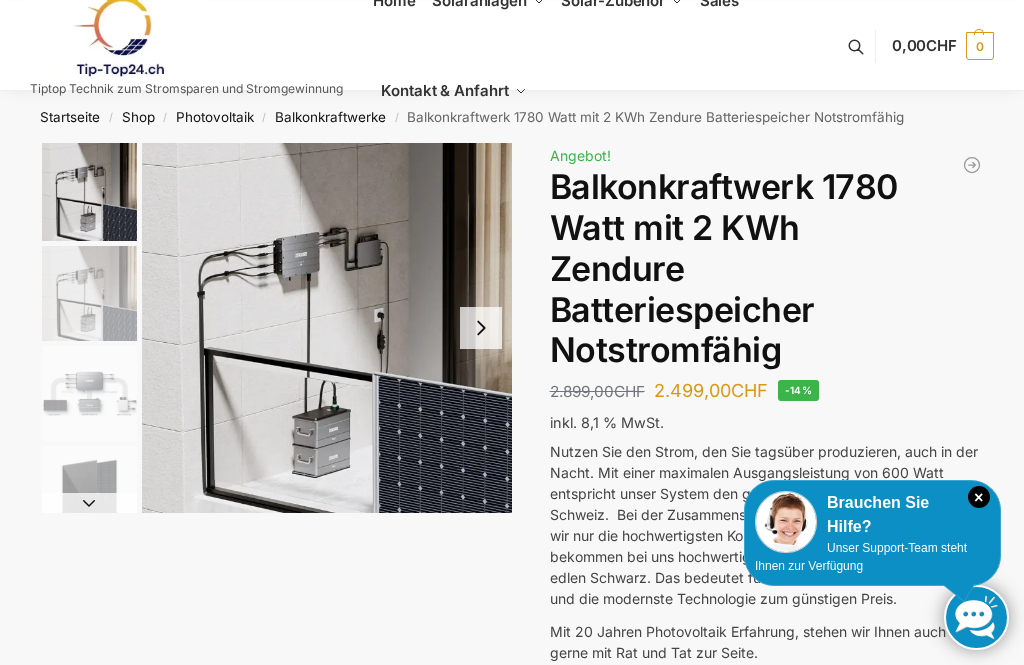 scroll, scrollTop: 2962, scrollLeft: 0, axis: vertical 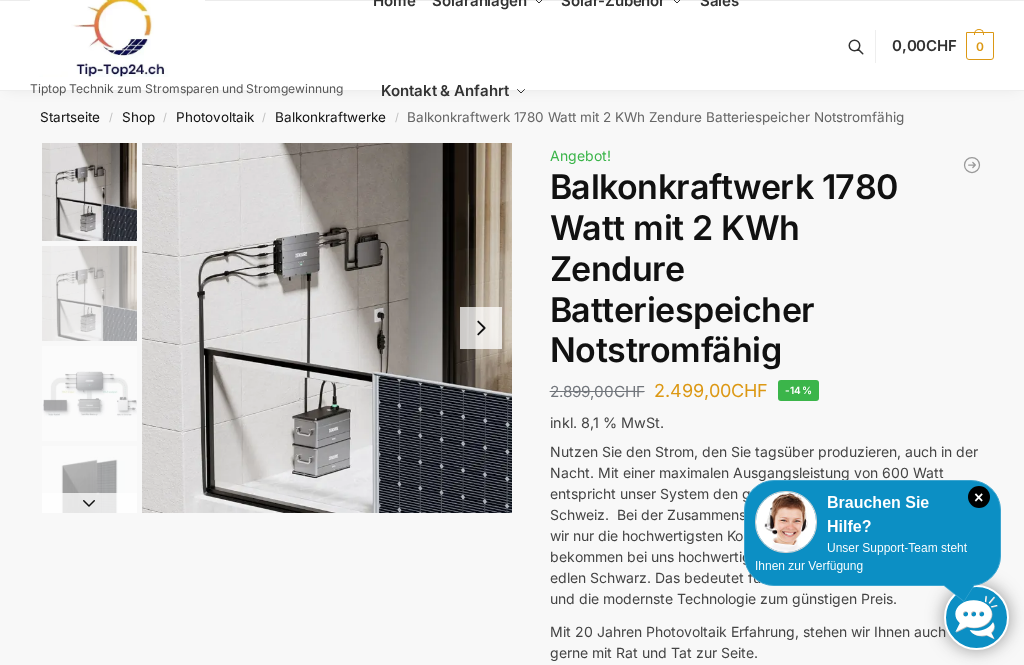click on "Photovoltaik" at bounding box center [215, 117] 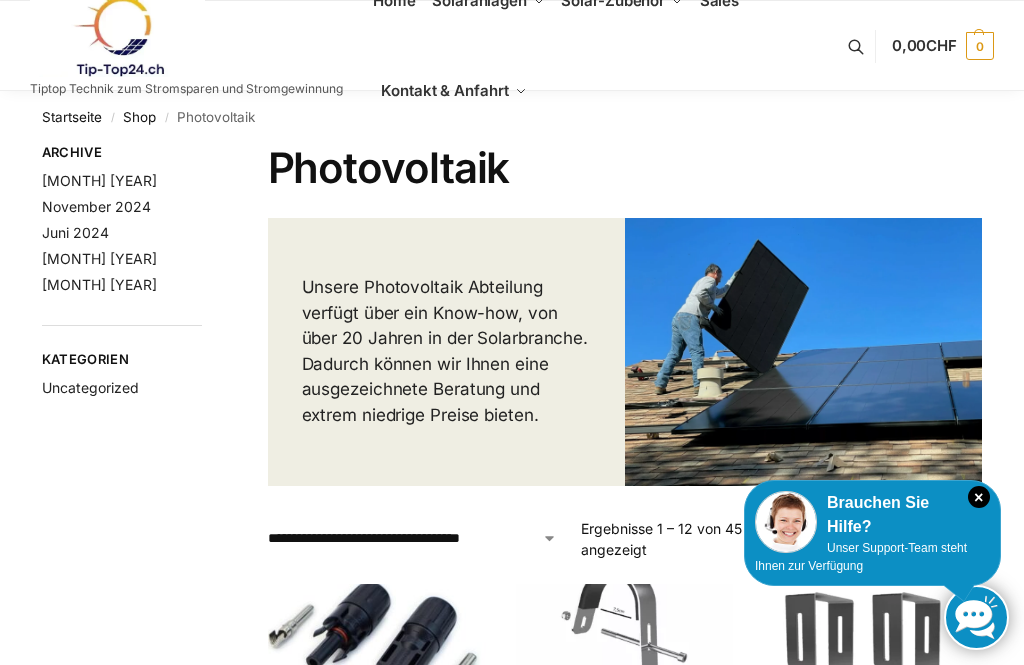 scroll, scrollTop: 0, scrollLeft: 0, axis: both 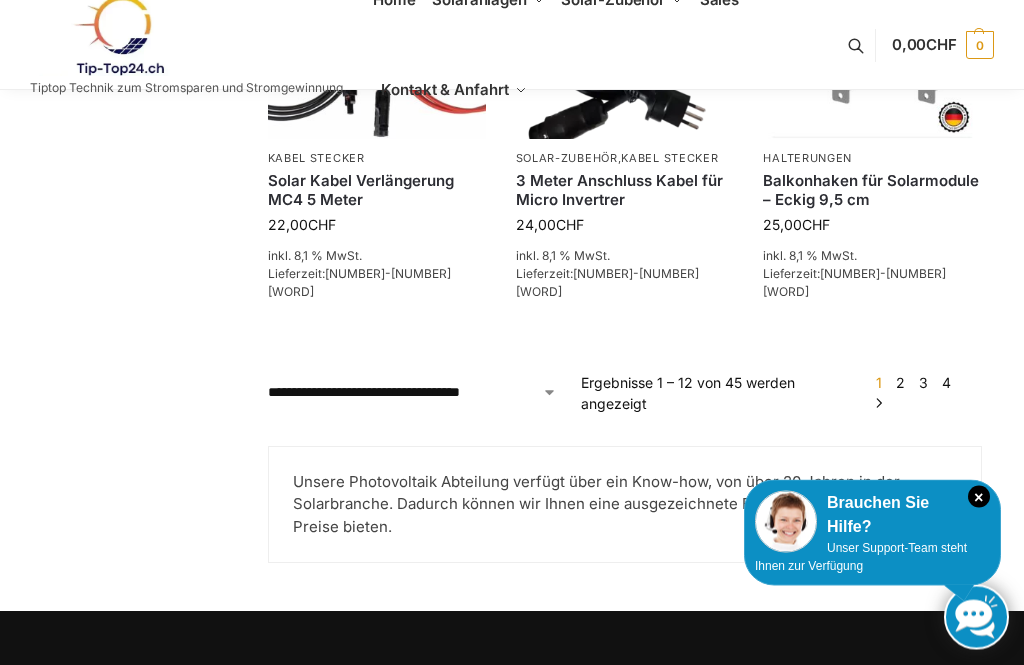 click on "→" at bounding box center (878, 404) 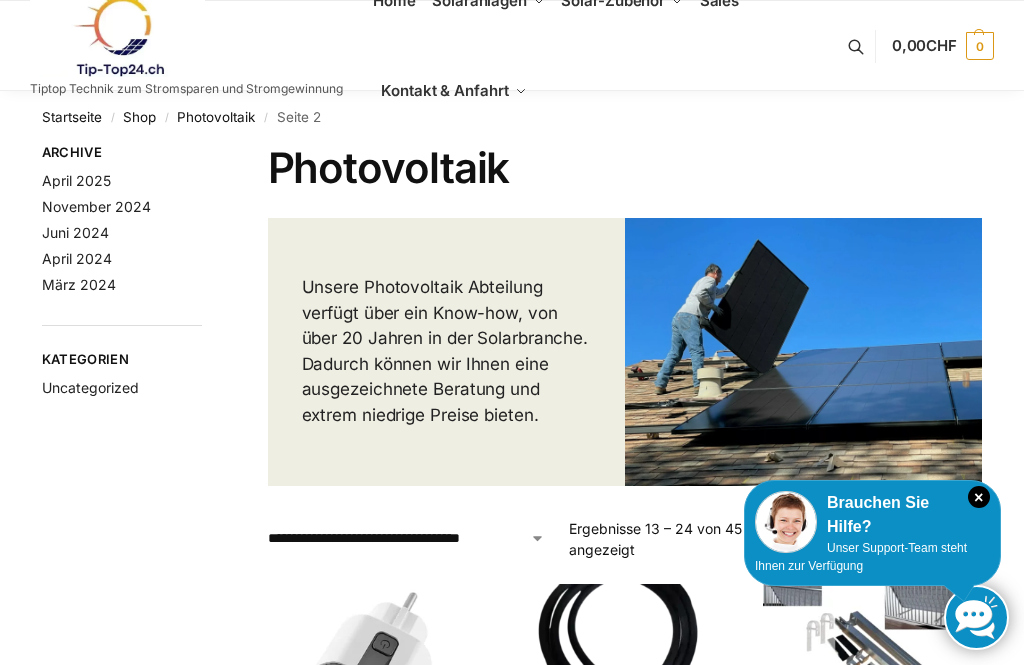 scroll, scrollTop: 0, scrollLeft: 0, axis: both 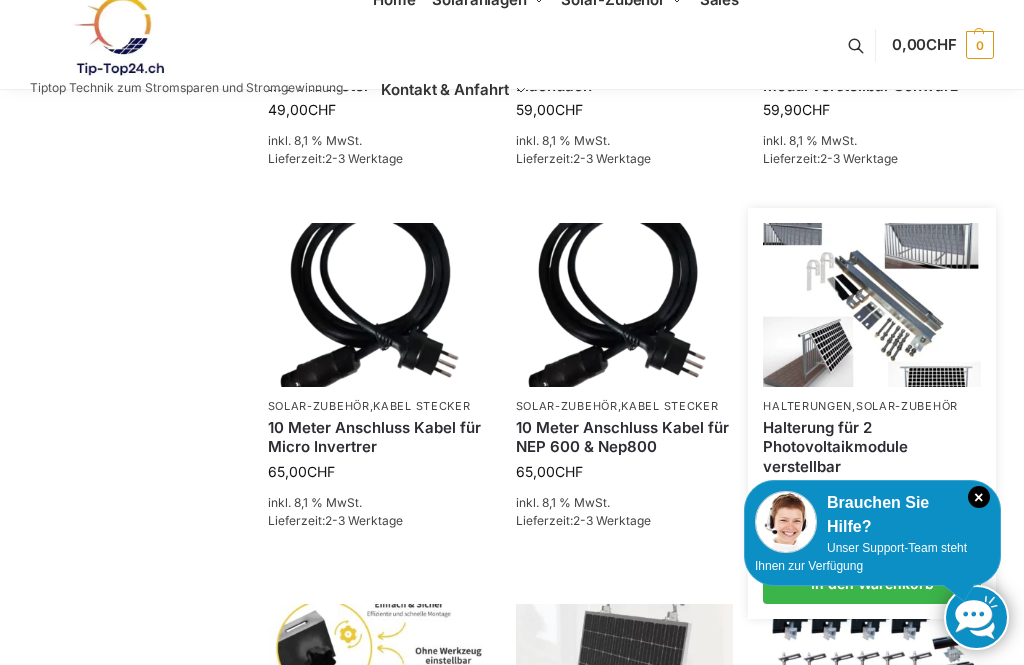 click on "Halterung für 2 Photovoltaikmodule verstellbar" at bounding box center [872, 447] 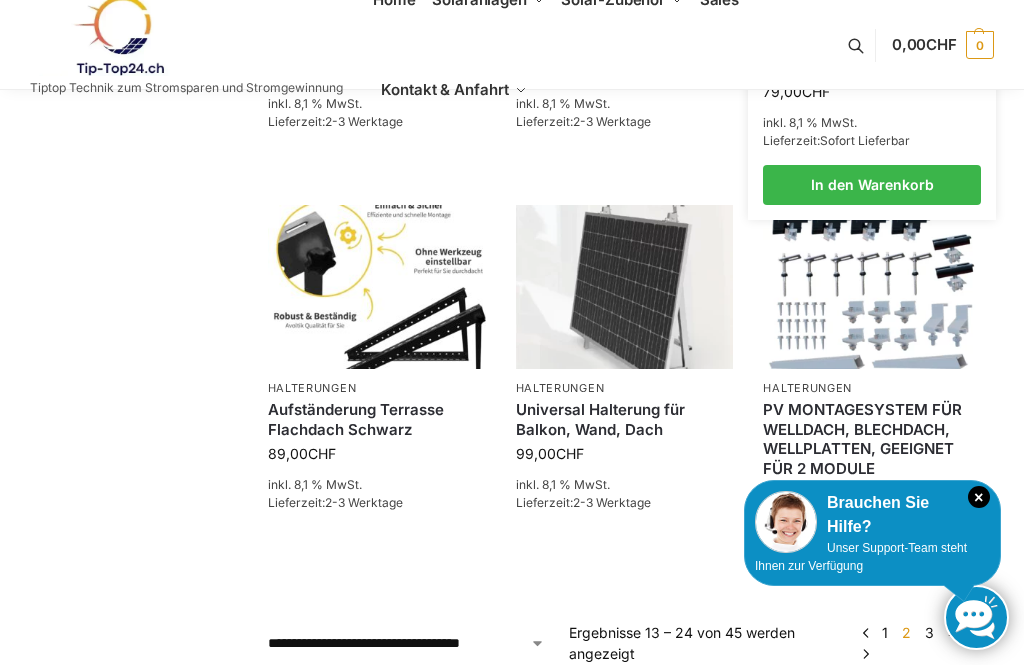 scroll, scrollTop: 1513, scrollLeft: 0, axis: vertical 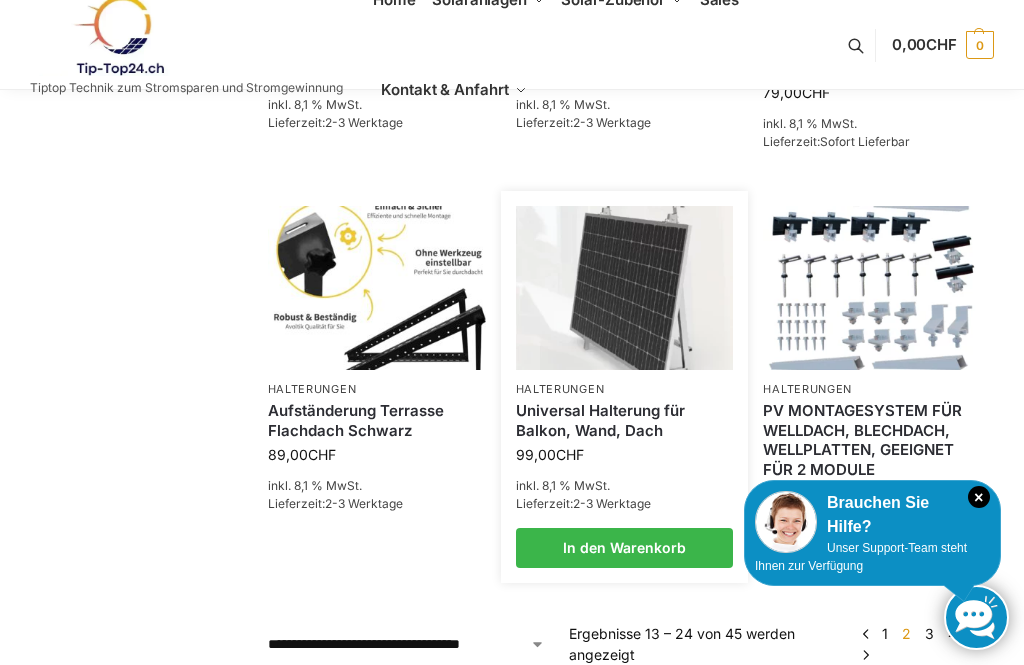 click on "Universal Halterung für Balkon, Wand, Dach" at bounding box center [625, 420] 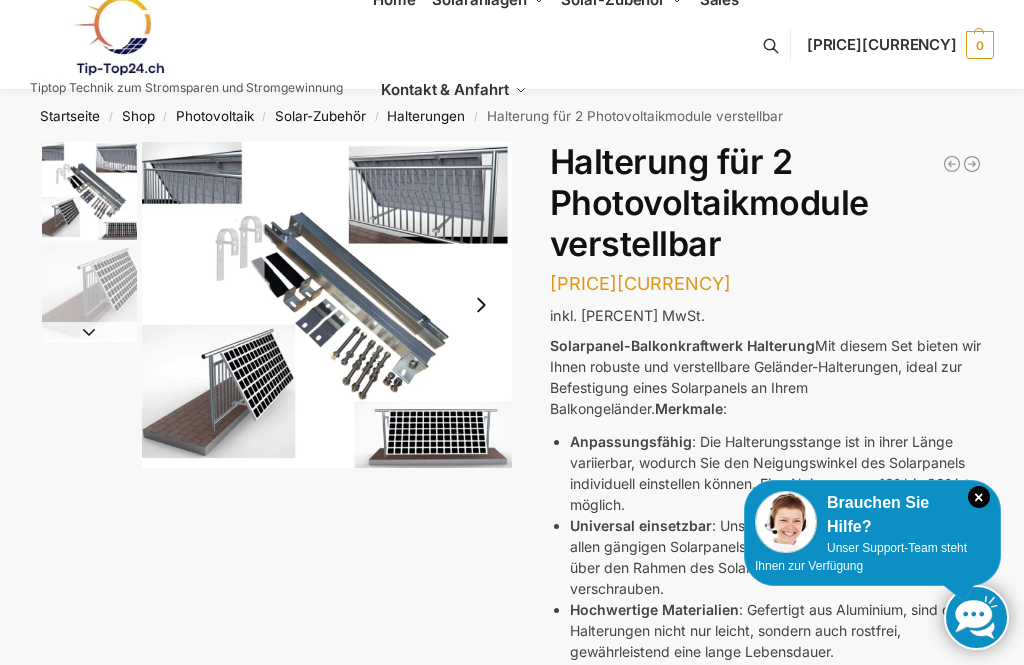 scroll, scrollTop: 0, scrollLeft: 0, axis: both 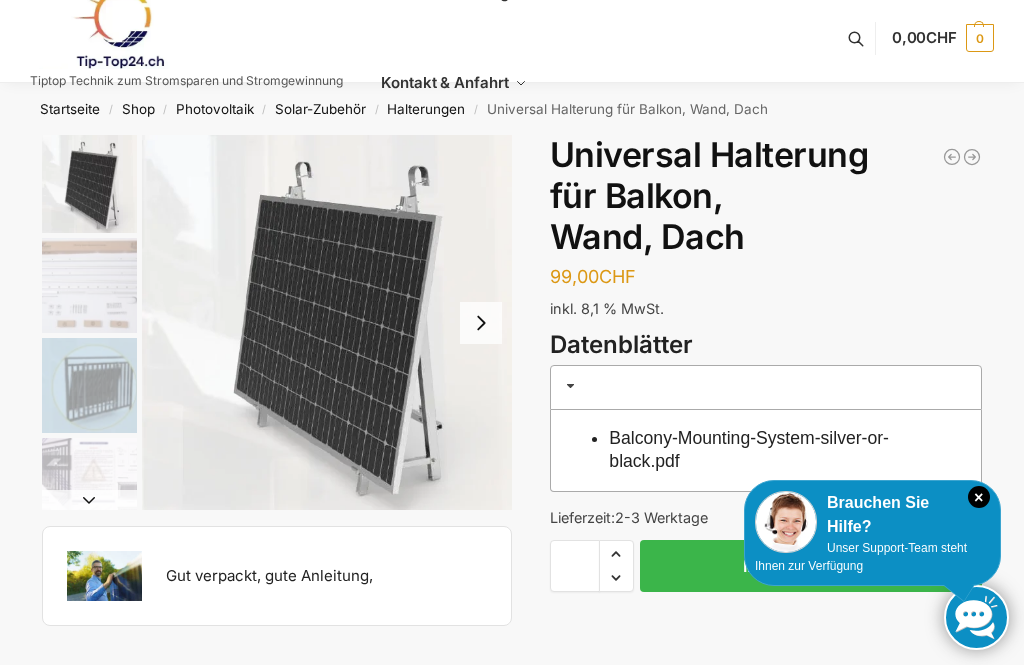 click at bounding box center [481, 323] 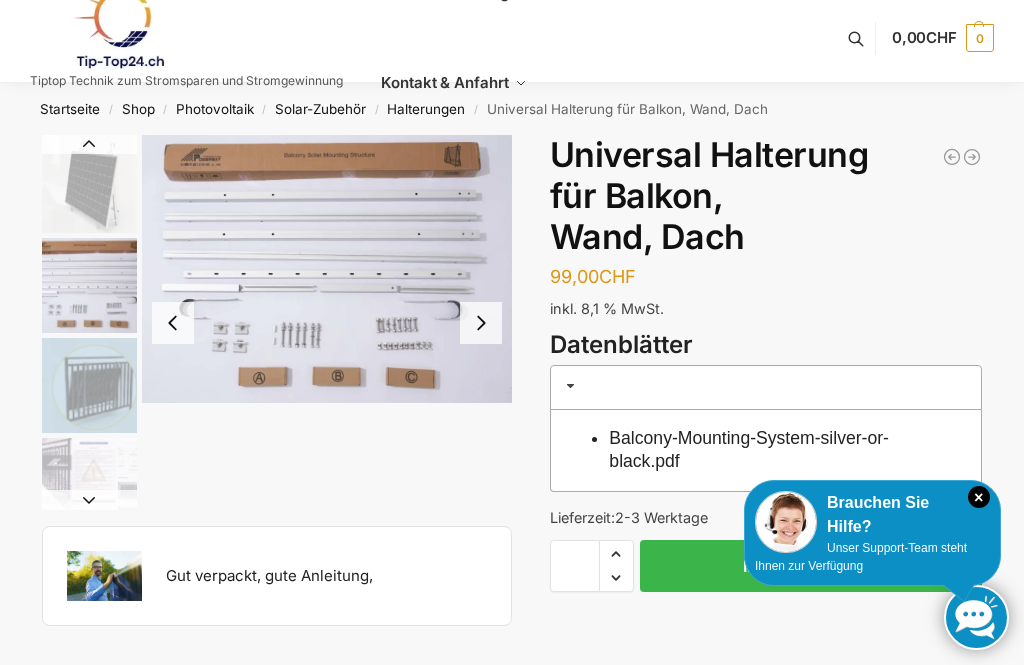 scroll, scrollTop: 6, scrollLeft: 0, axis: vertical 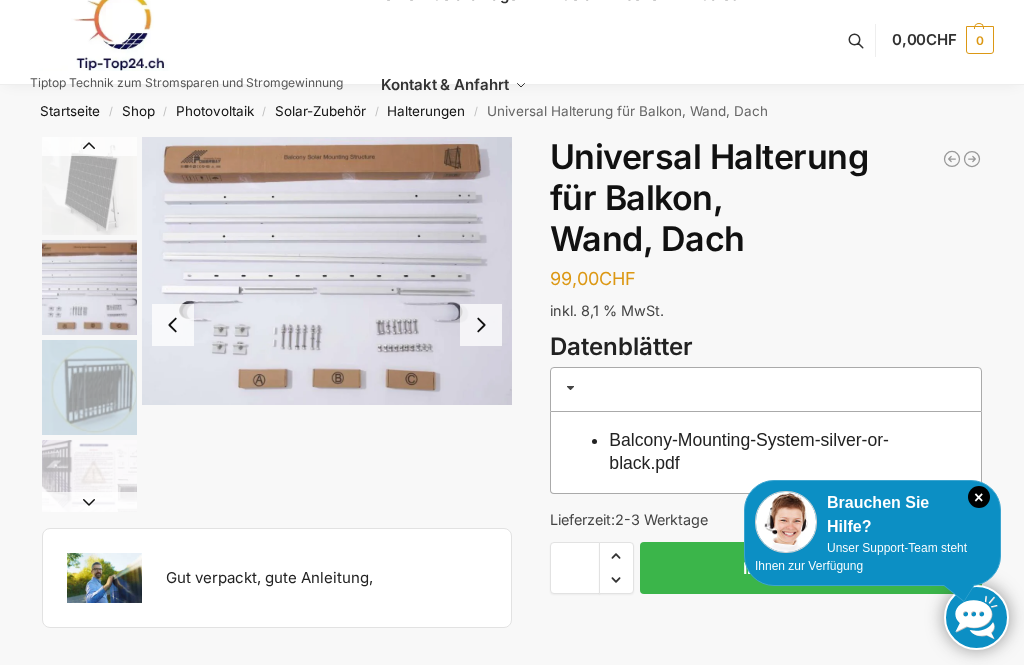 click at bounding box center (481, 325) 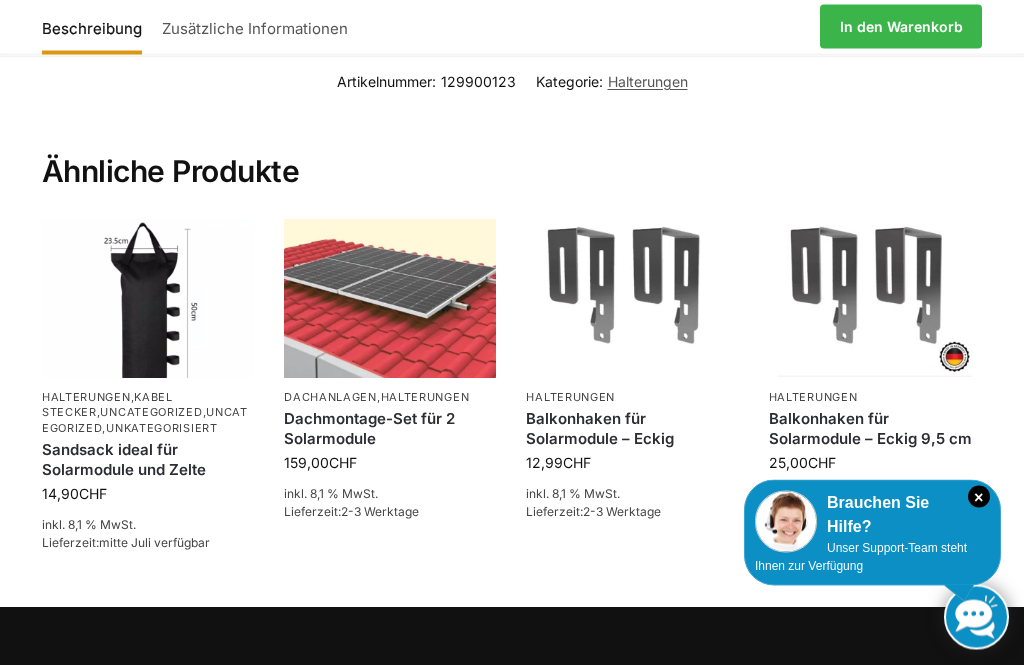 scroll, scrollTop: 1197, scrollLeft: 0, axis: vertical 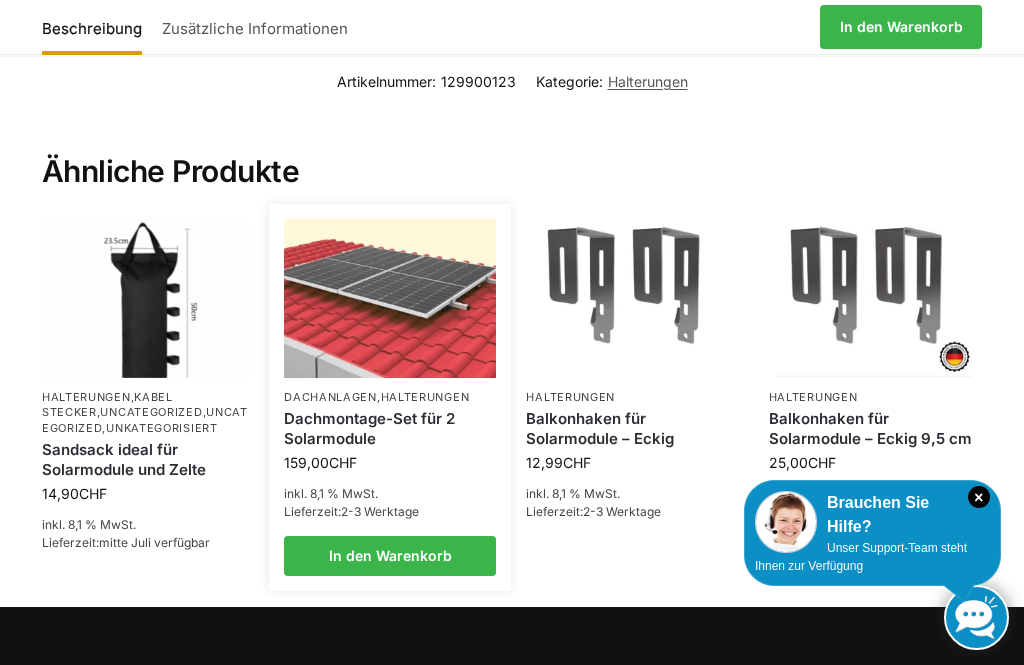 click on "Dachmontage-Set für 2 Solarmodule" at bounding box center [390, 428] 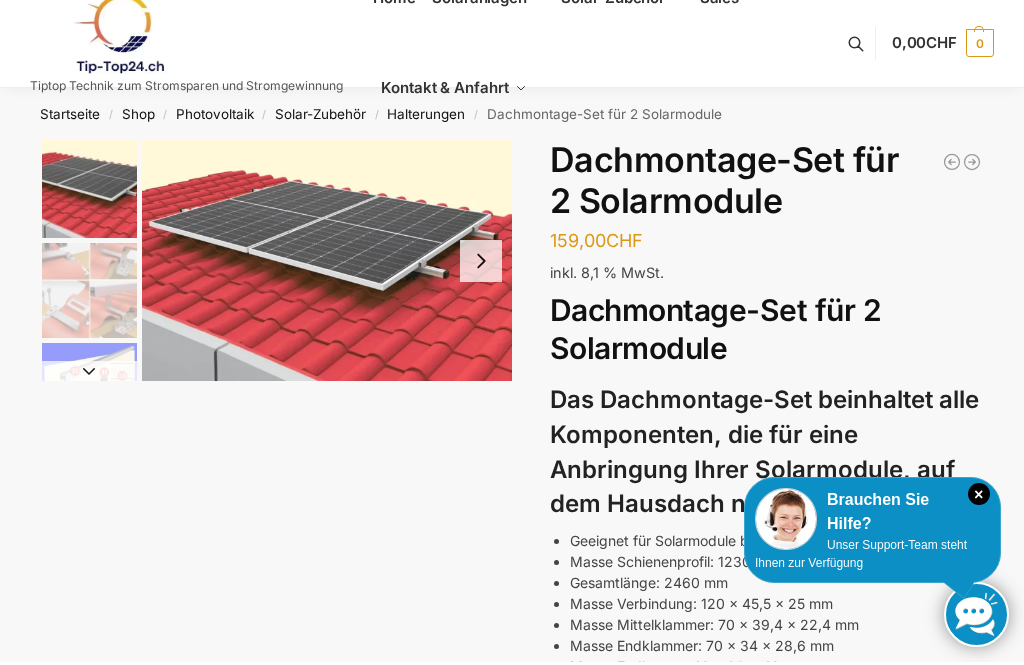 scroll, scrollTop: 0, scrollLeft: 0, axis: both 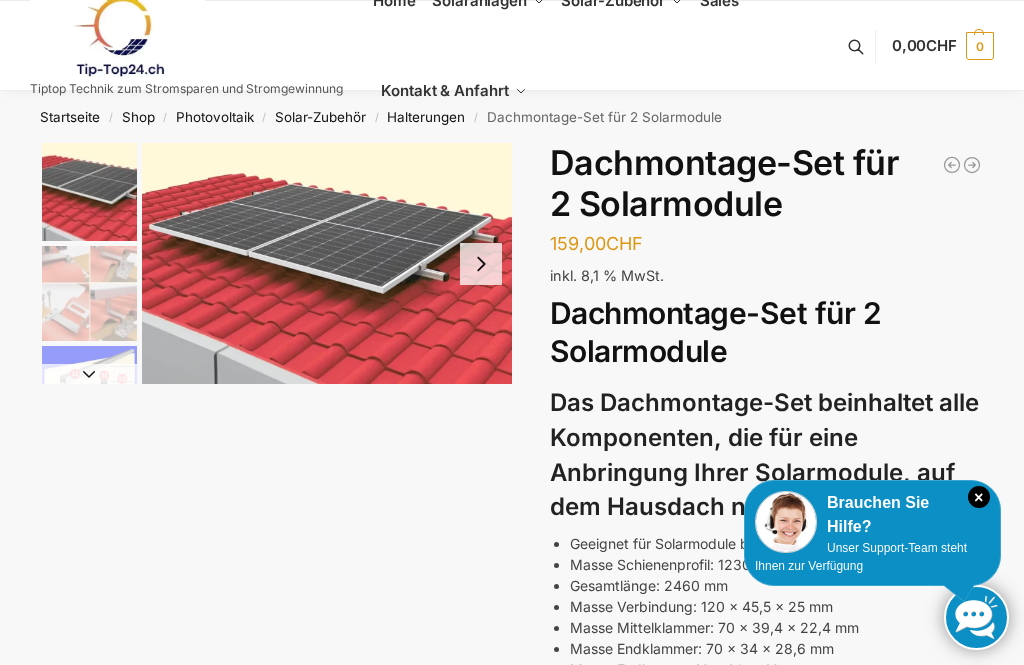 click at bounding box center (481, 264) 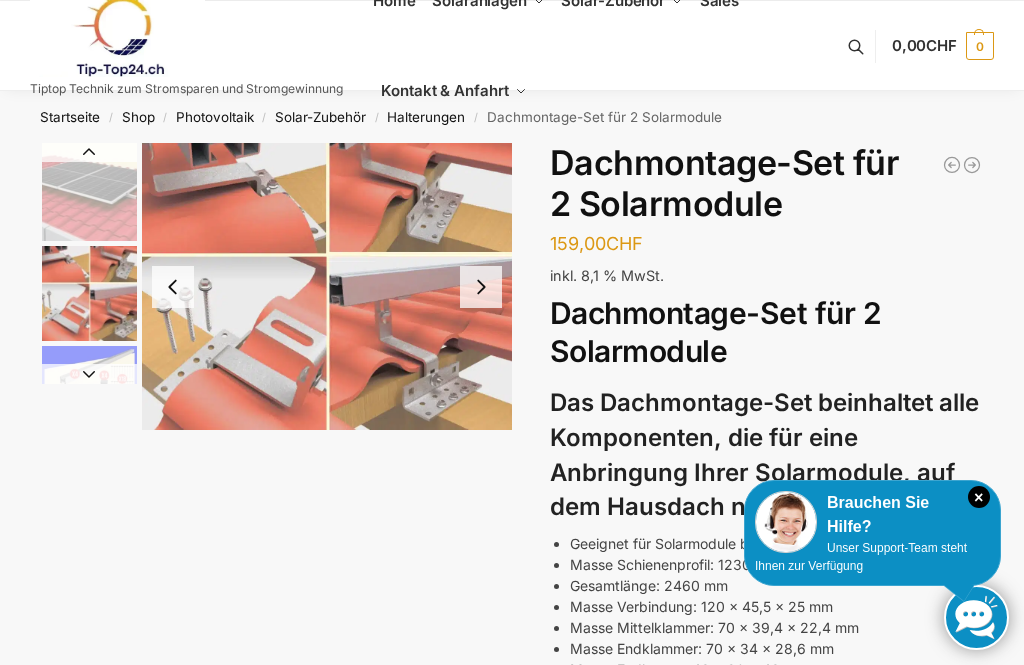 click on "Beschreibung
Zusätzliche Informationen
159,00  CHF
In den Warenkorb
Halterung für  1 Photovoltaik Modul verstellbar Schwarz
59,90  CHF
Photovoltaik Solarpanel Halterung Trapezblechdach Befestigung
169,00  CHF
Dachmontage-Set für 2 Solarmodule 159,00  CHF
inkl. 8,1 % MwSt. Dachmontage-Set für 2 Solarmodule Das Dachmontage-Set beinhaltet alle Komponenten, die für eine Anbringung Ihrer Solarmodule, auf dem Hausdach nötig sind. Geeignet für Solarmodule bis 35 mm! Masse Schienenprofil: 1230 x 40 x 40 mm Gesamtlänge: 2460 mm Masse Verbindung: 120 x 45,5 x 25 mm Masse Mittelklammer: 70 x 39,4 x 22,4 mm Masse Endklammer: 70 x 34 x 28,6 mm Masse Endkappe: 43 x 20 x 43 mm Dachhaken  Lieferzeit:  2-3 Werktage
Add to Cart
Dachmontage-Set für 2 Solarmodule 159,00  CHF
Dachmontage-Set für 2 Solarmodule Menge
*" at bounding box center (512, 600) 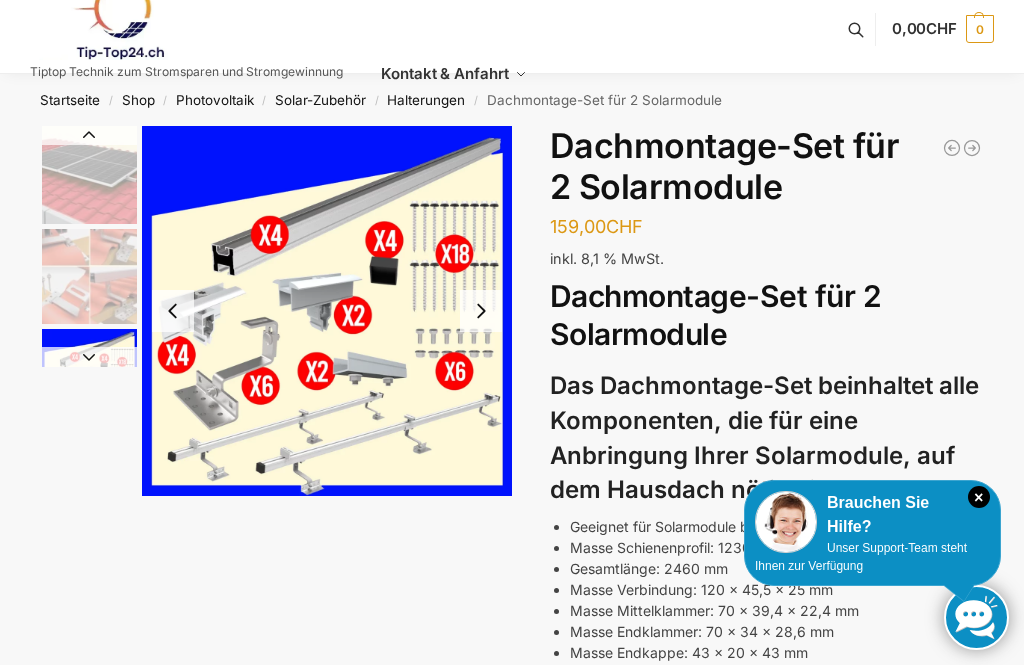 scroll, scrollTop: 0, scrollLeft: 0, axis: both 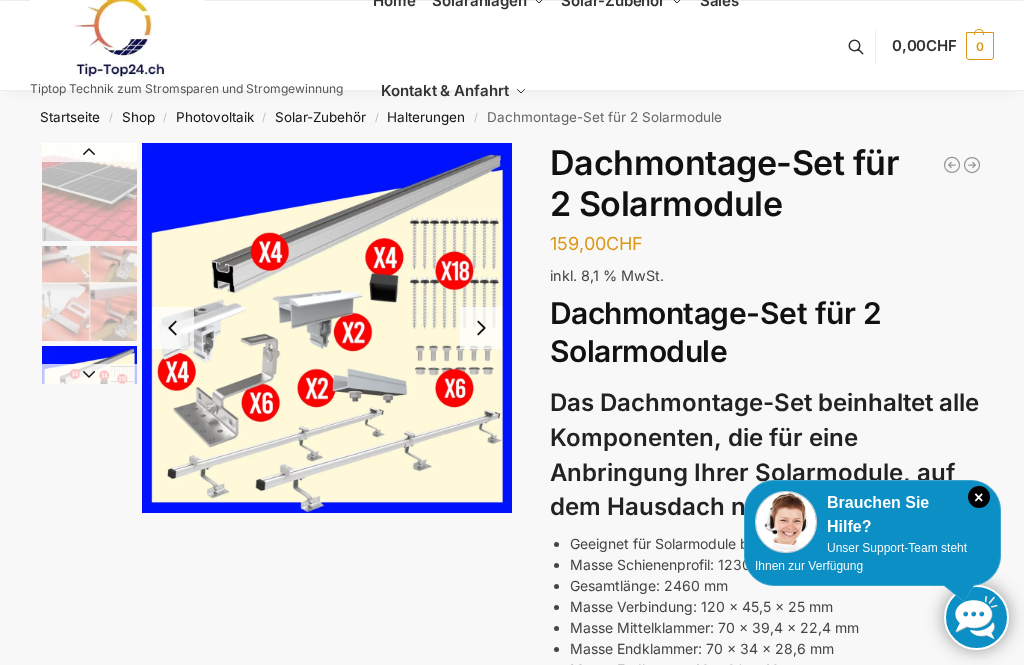 click on "Photovoltaik" at bounding box center [215, 117] 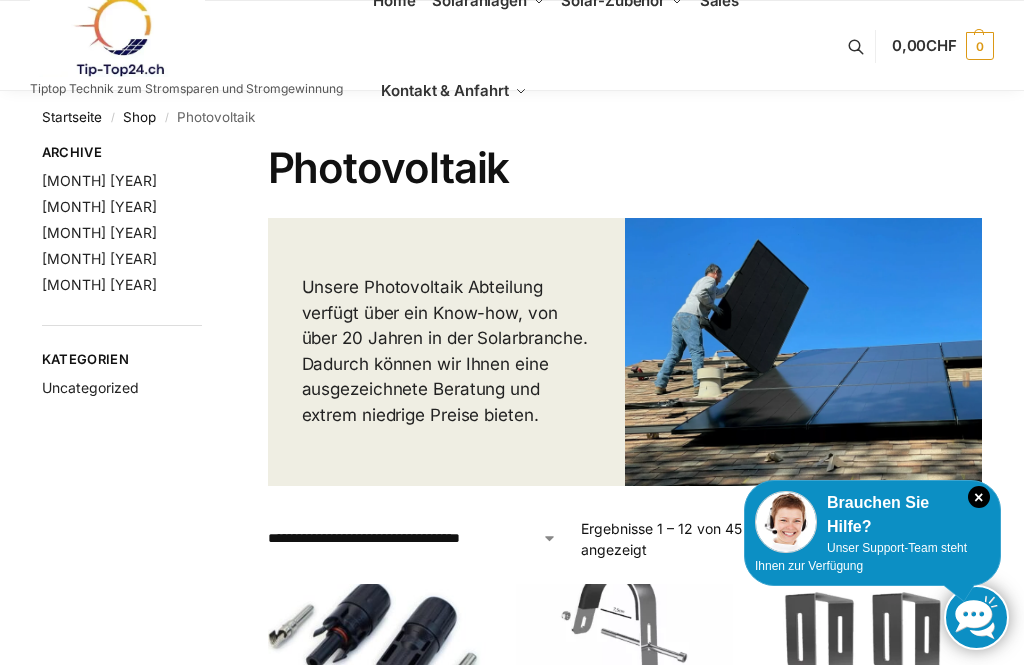 scroll, scrollTop: 0, scrollLeft: 0, axis: both 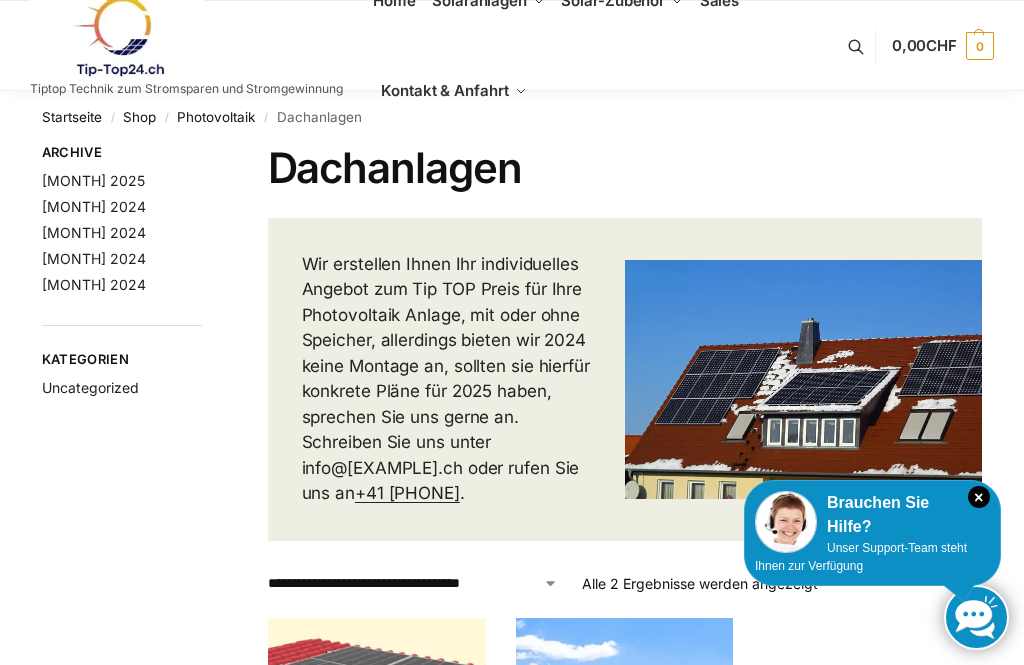 click on "Photovoltaik" at bounding box center [216, 117] 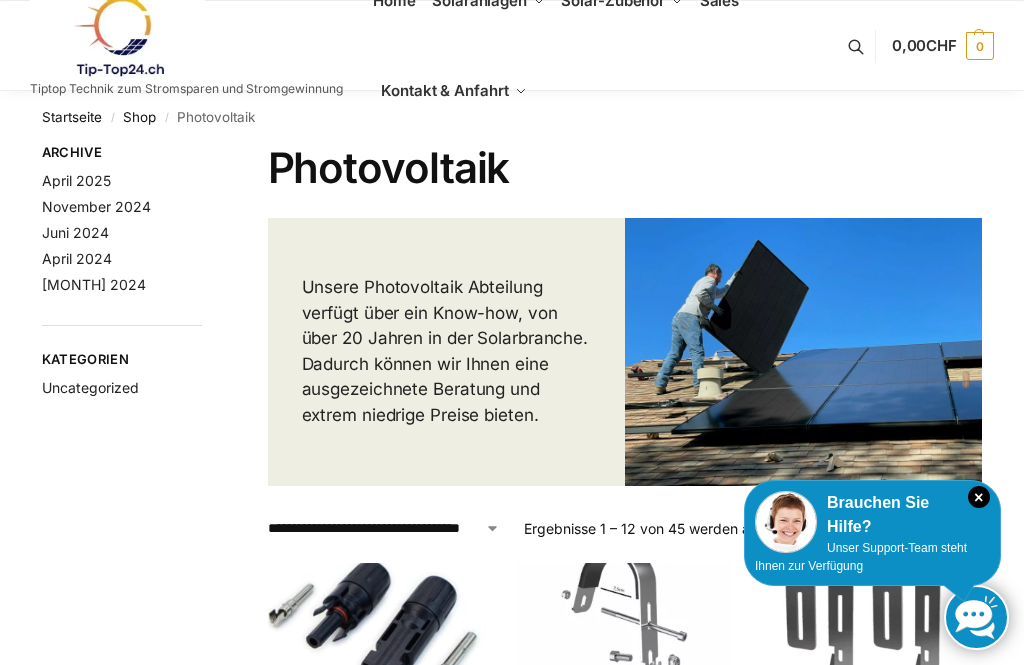 scroll, scrollTop: 0, scrollLeft: 0, axis: both 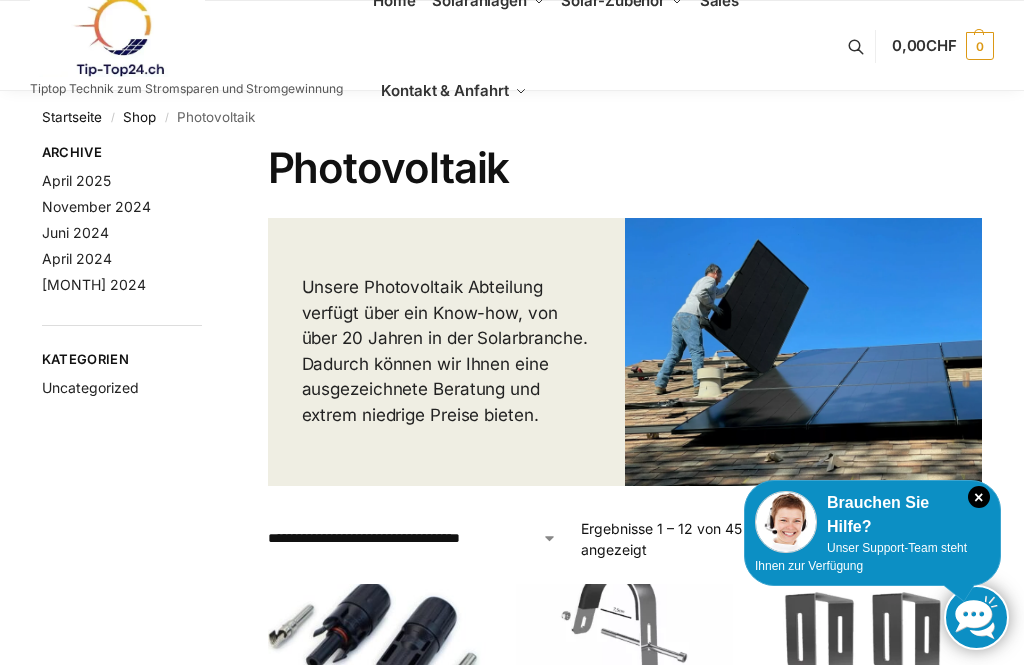 click on "Sales" at bounding box center [720, 0] 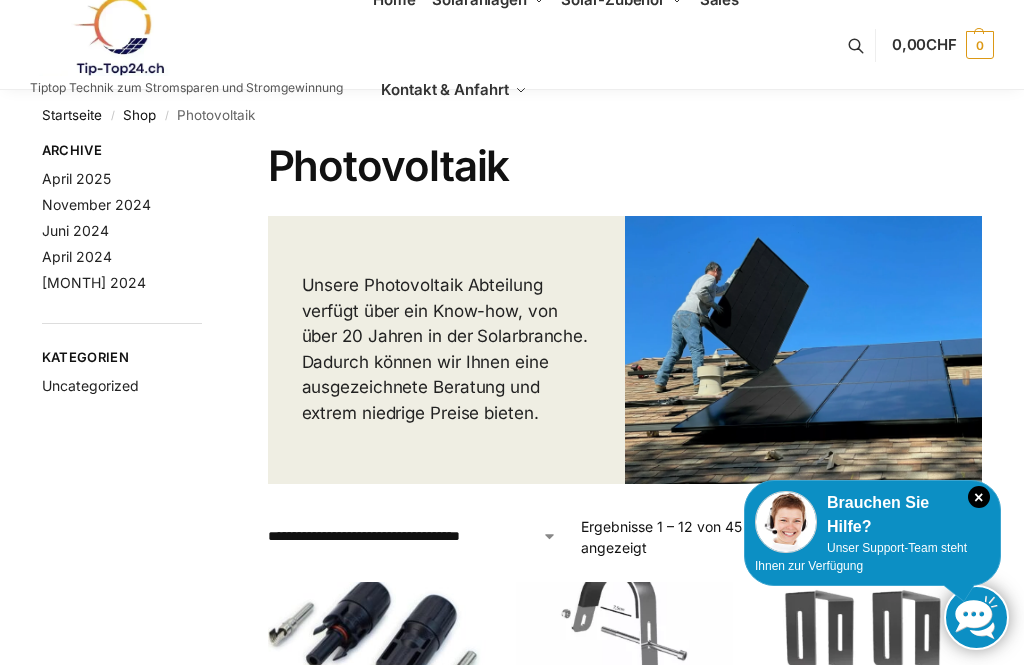 scroll, scrollTop: 0, scrollLeft: 0, axis: both 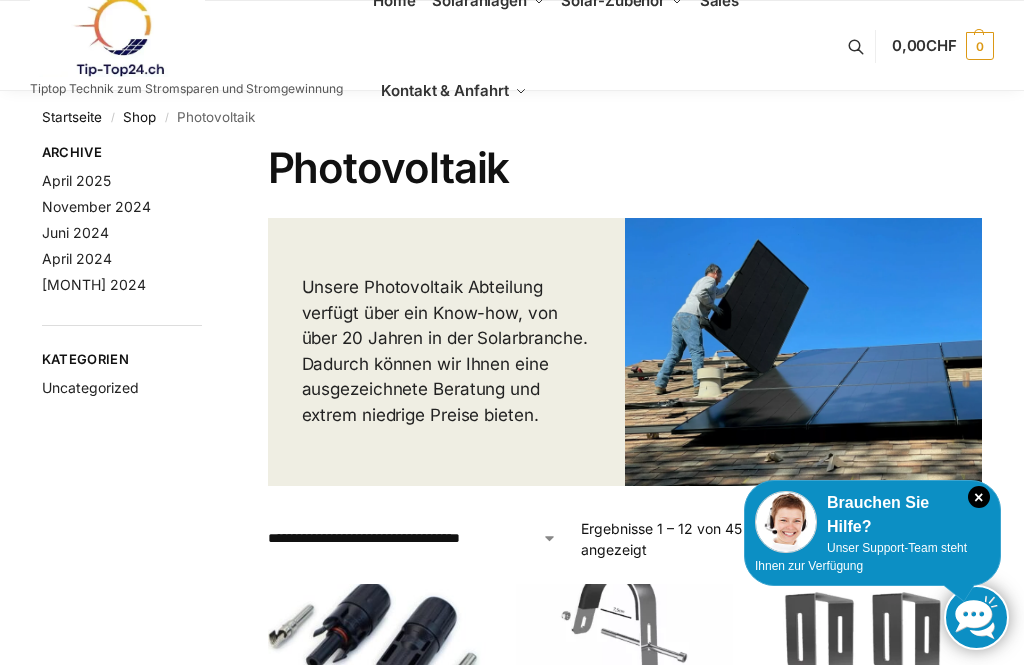 click on "Home" at bounding box center [394, 0] 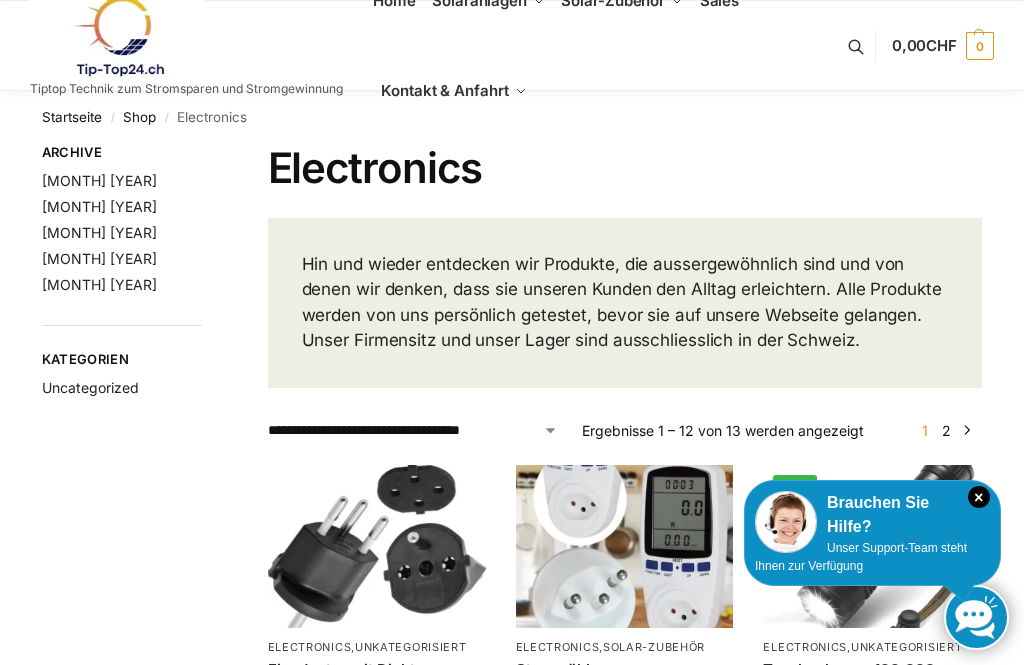 scroll, scrollTop: 0, scrollLeft: 0, axis: both 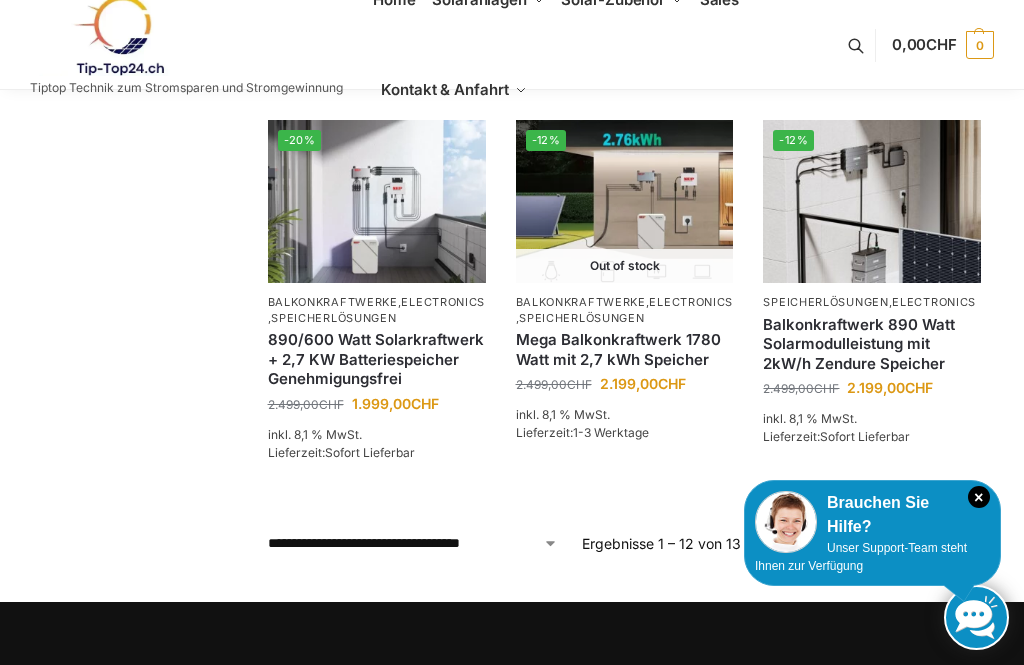click on "→" at bounding box center (967, 543) 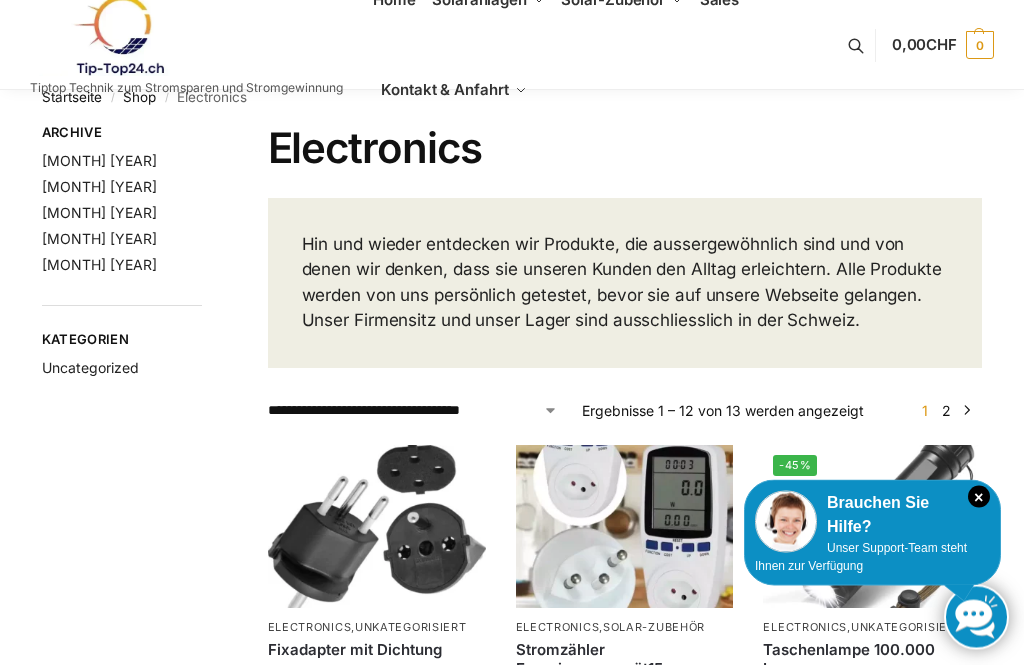 scroll, scrollTop: 0, scrollLeft: 0, axis: both 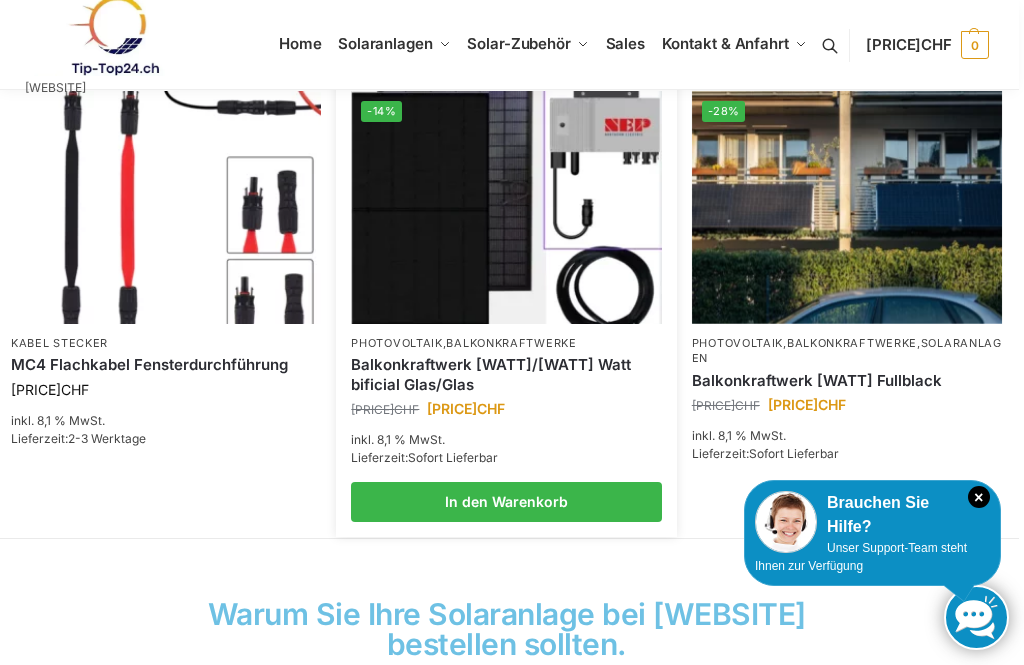 click on "Balkonkraftwerk 890/600 Watt bificial Glas/Glas" at bounding box center (506, 374) 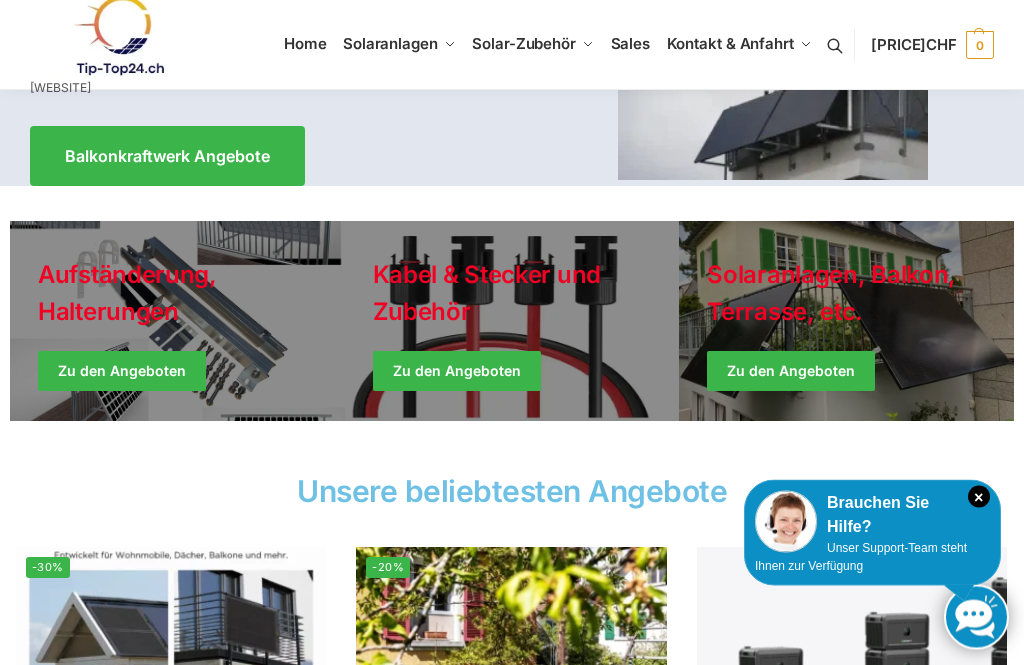 scroll, scrollTop: 407, scrollLeft: 0, axis: vertical 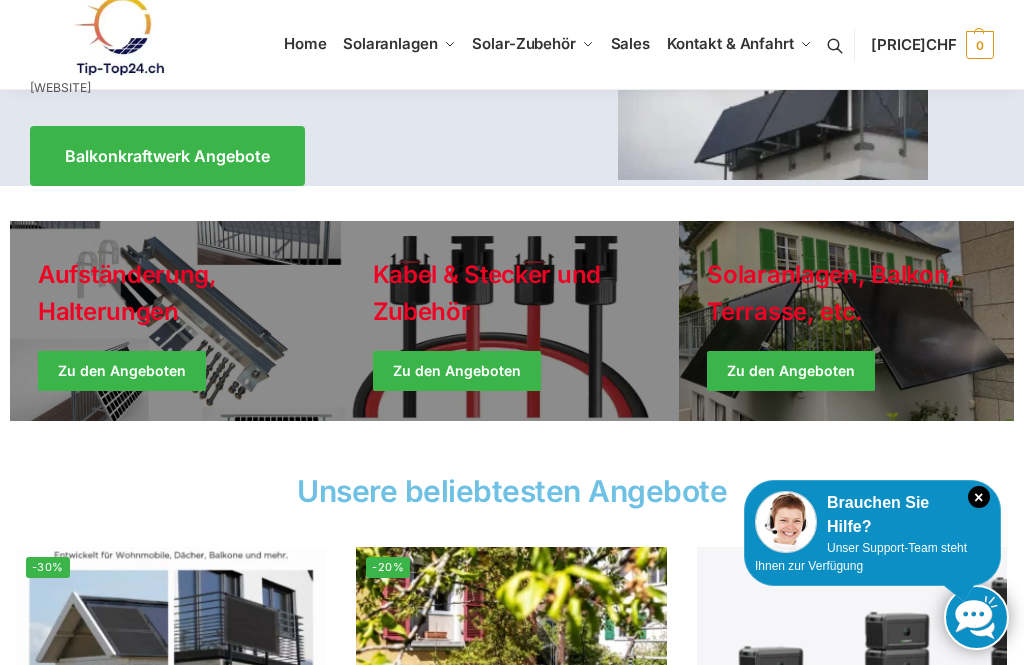 click at bounding box center [846, 321] 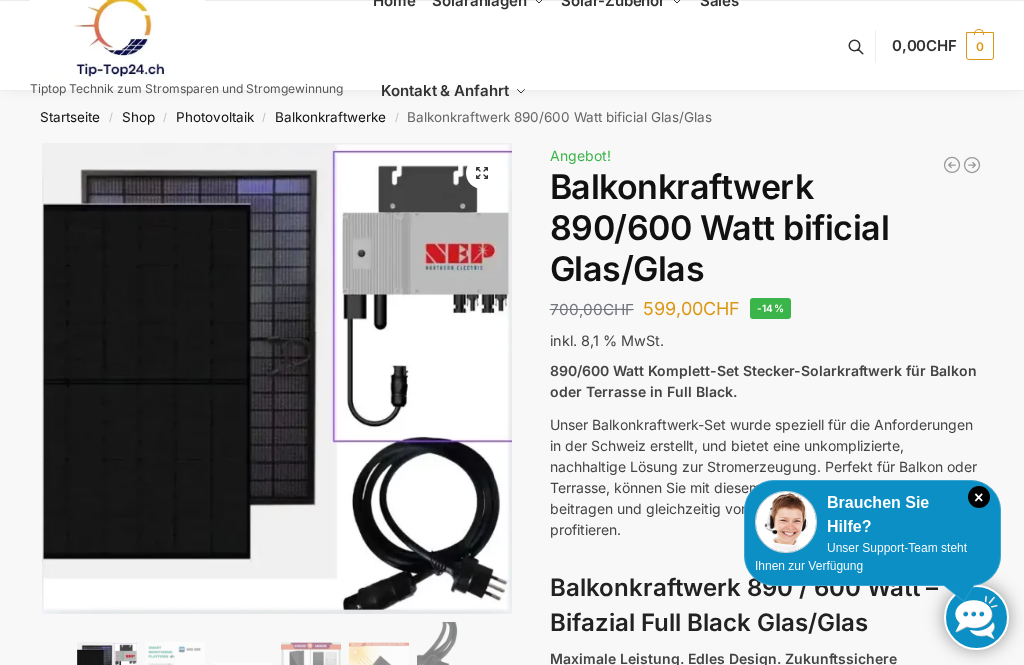 scroll, scrollTop: 0, scrollLeft: 0, axis: both 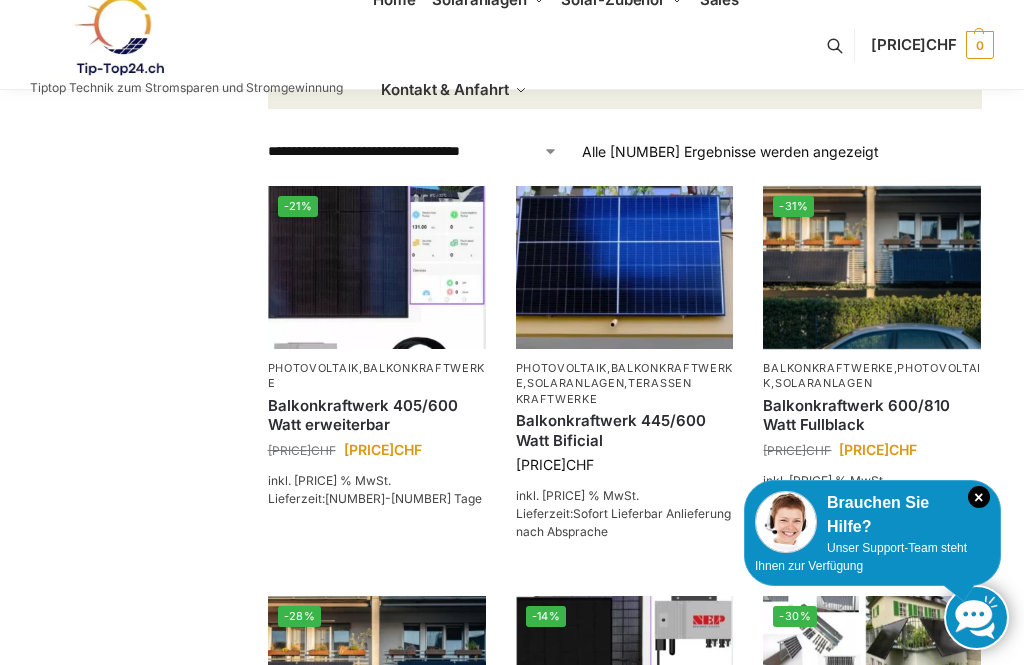 click at bounding box center (377, 267) 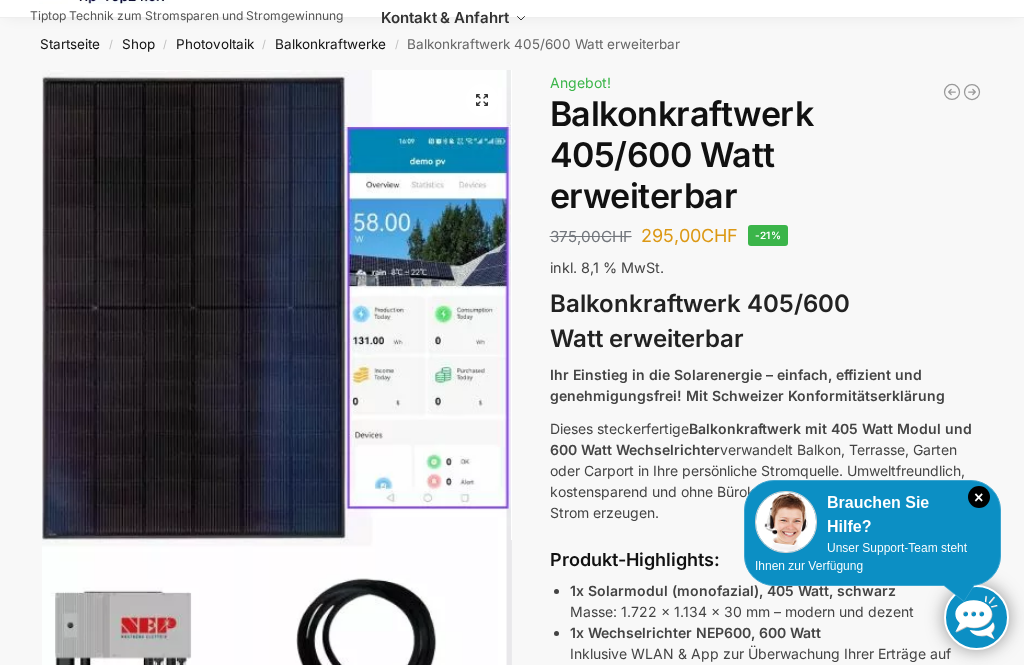scroll, scrollTop: 0, scrollLeft: 0, axis: both 